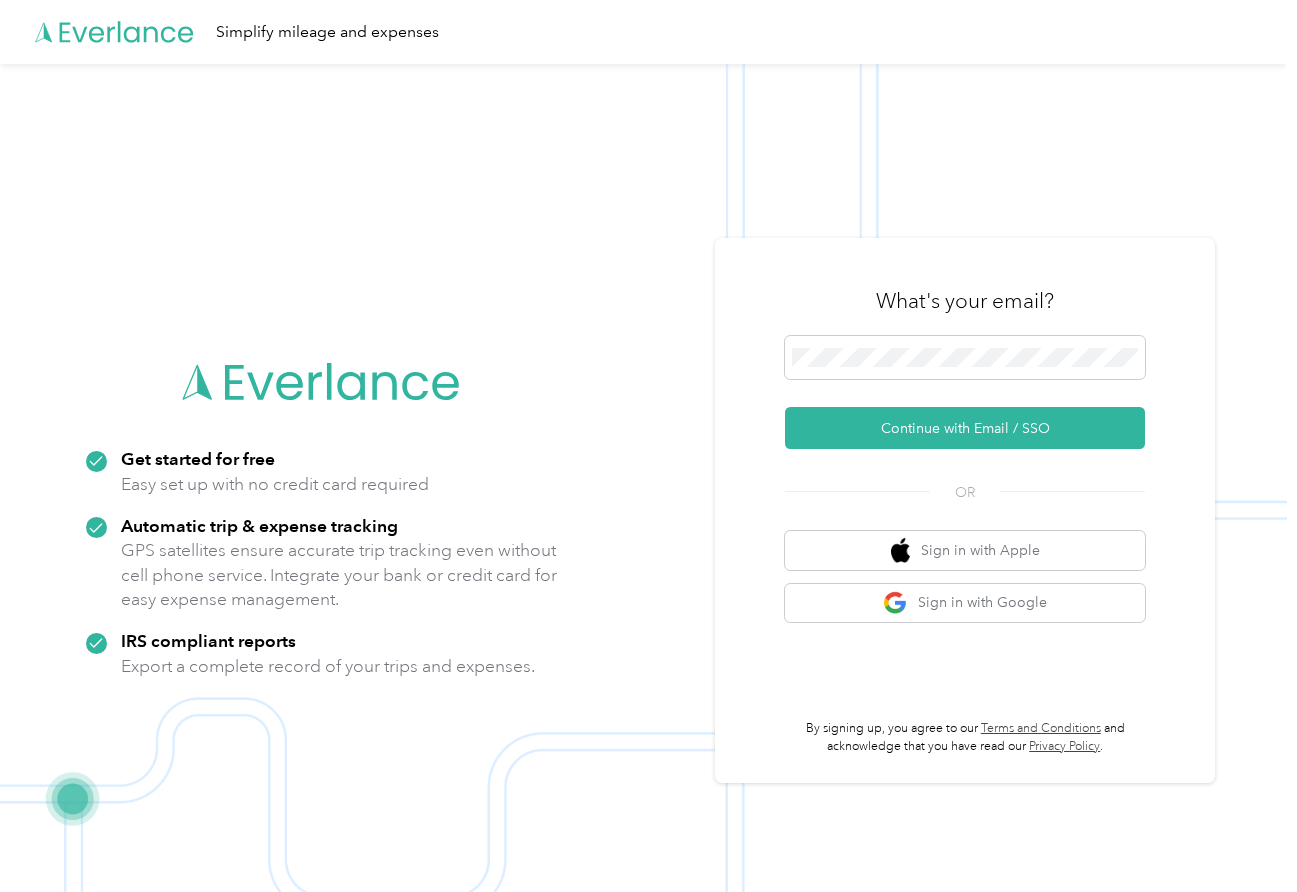 scroll, scrollTop: 0, scrollLeft: 0, axis: both 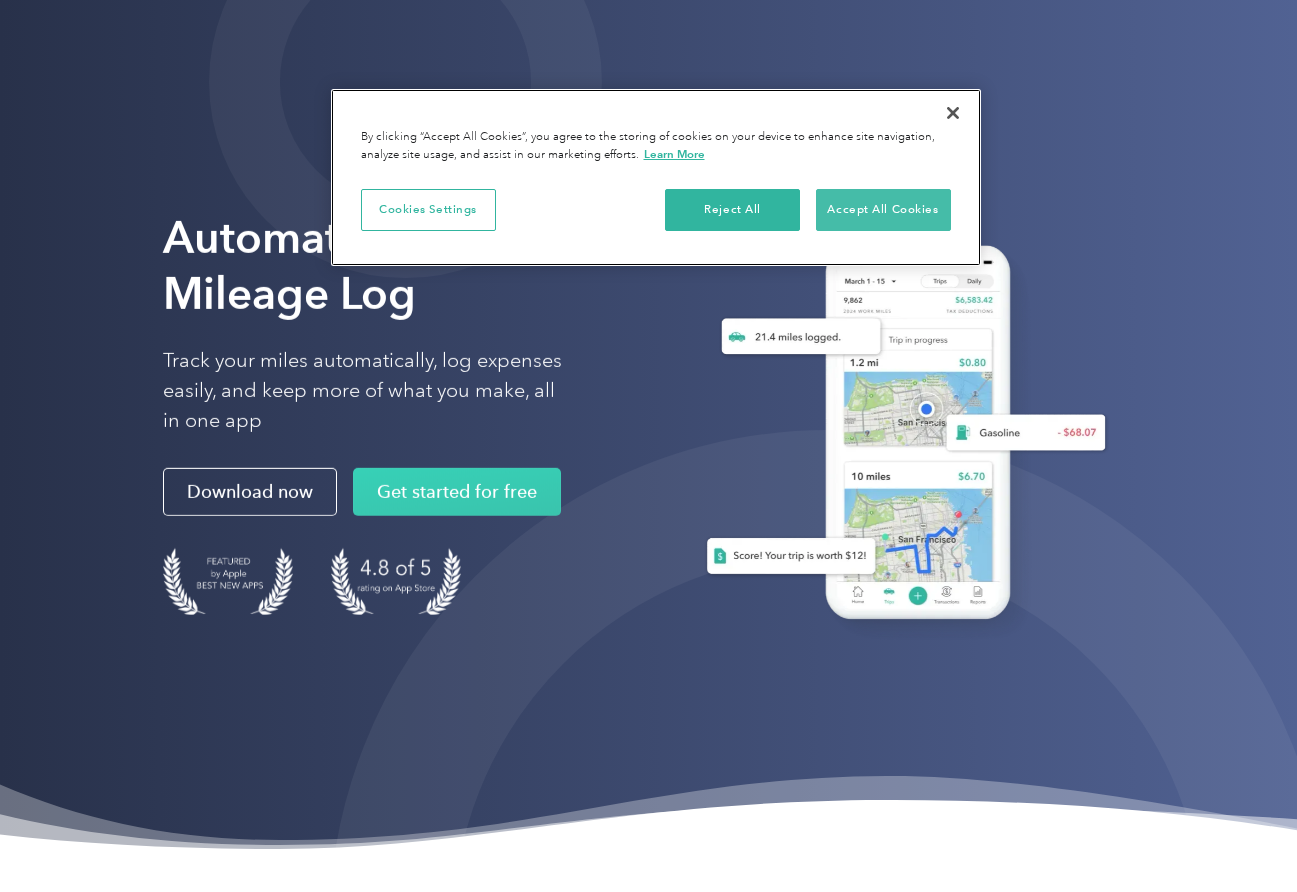click on "Accept All Cookies" at bounding box center [883, 210] 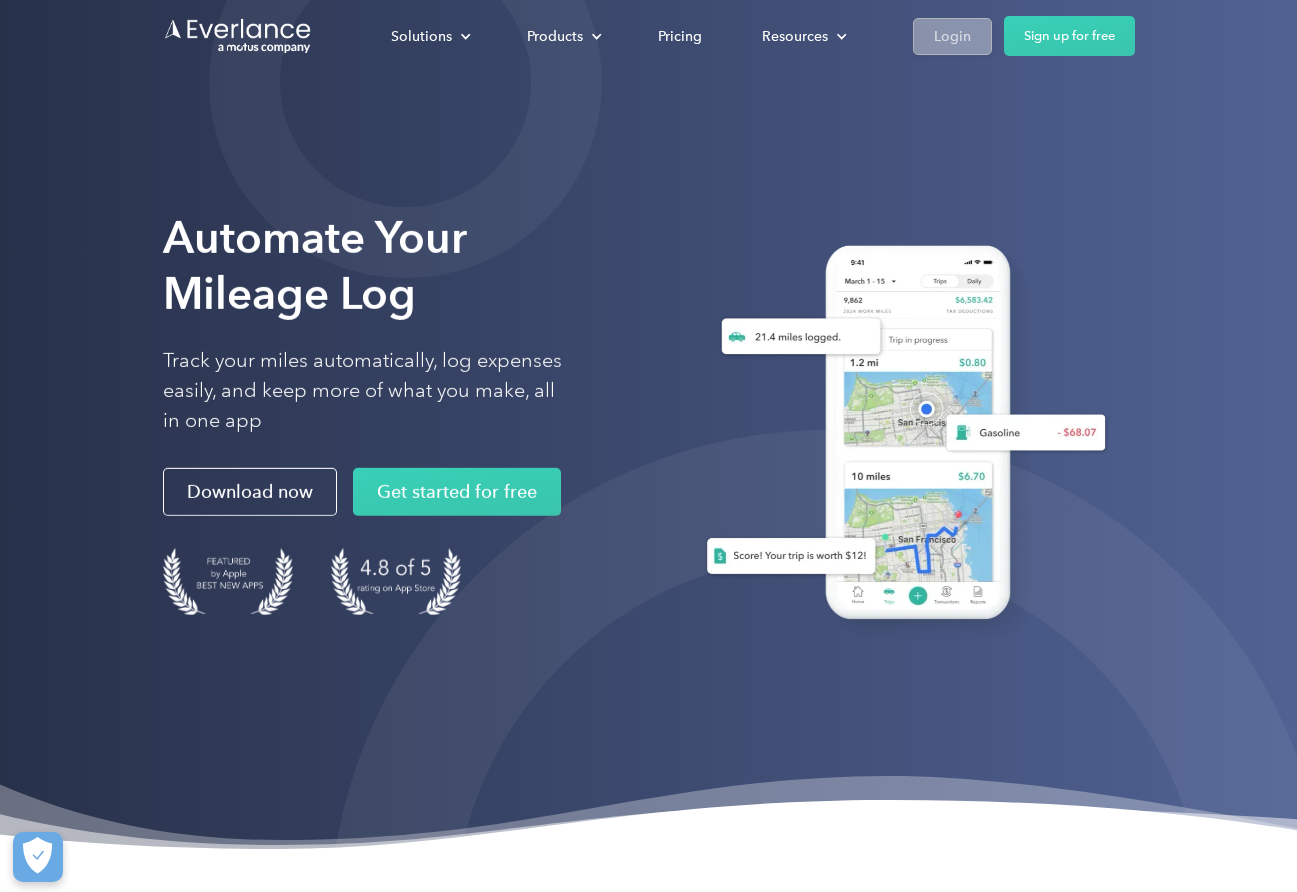 click on "Login" at bounding box center (952, 36) 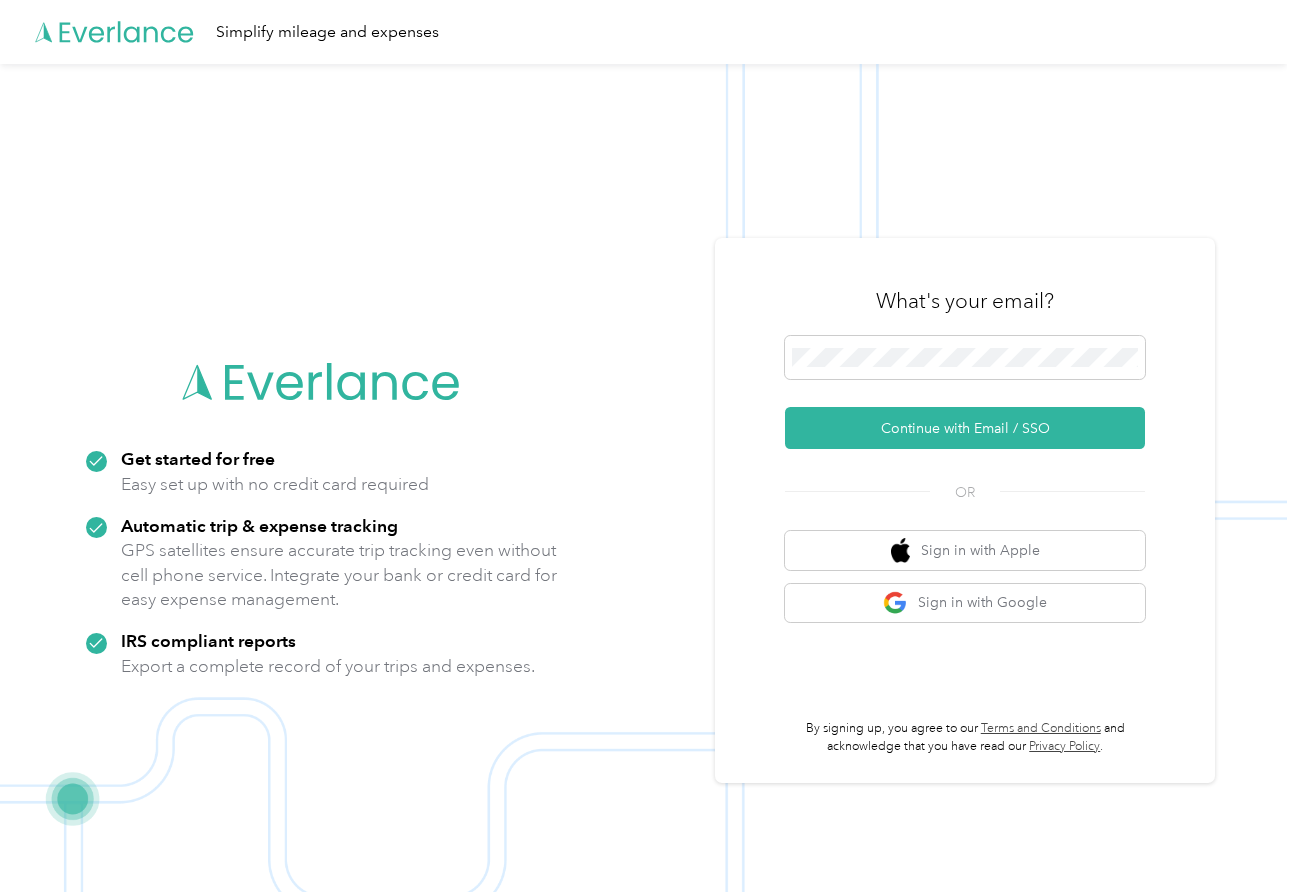 scroll, scrollTop: 0, scrollLeft: 0, axis: both 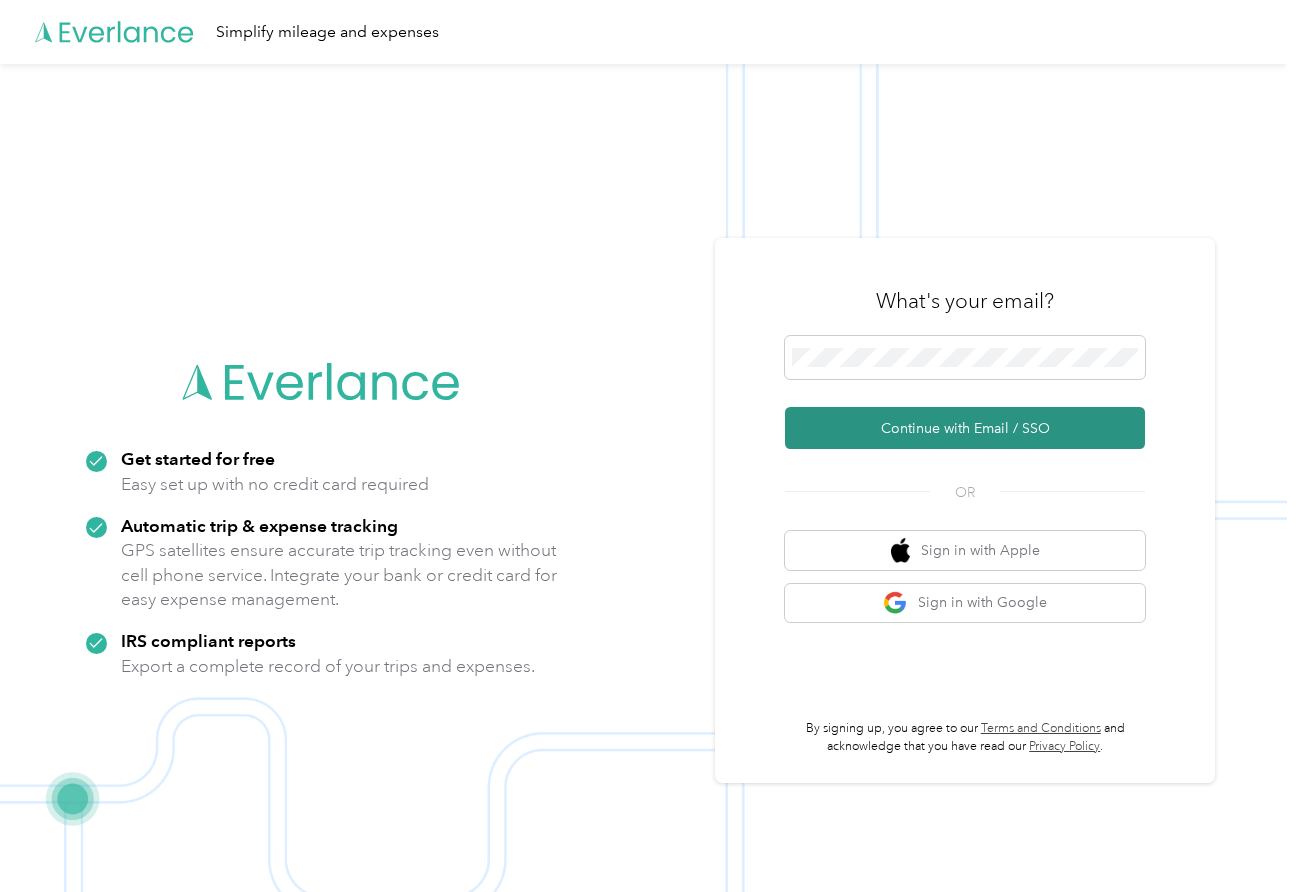 click on "Continue with Email / SSO" at bounding box center (965, 428) 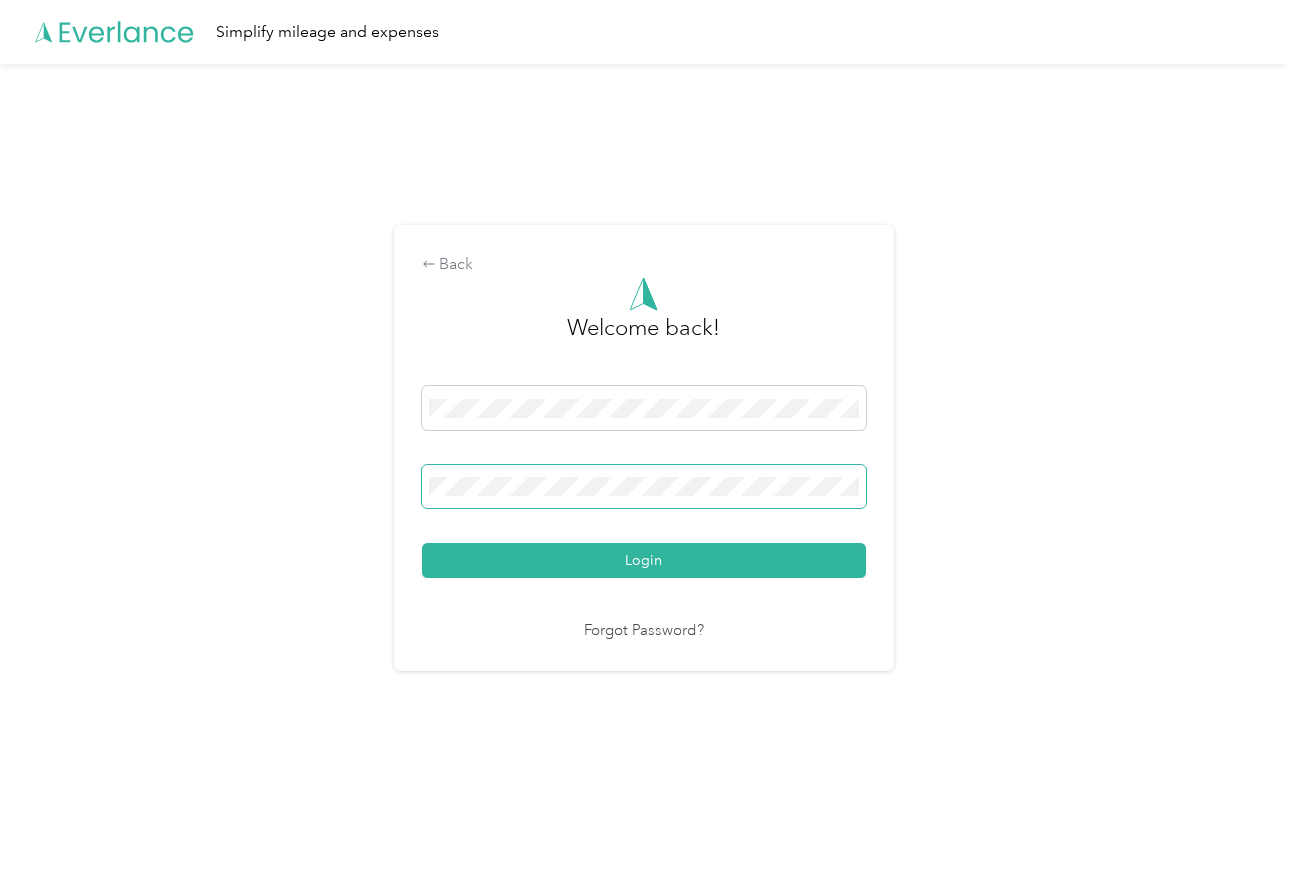 click on "Login" at bounding box center (644, 560) 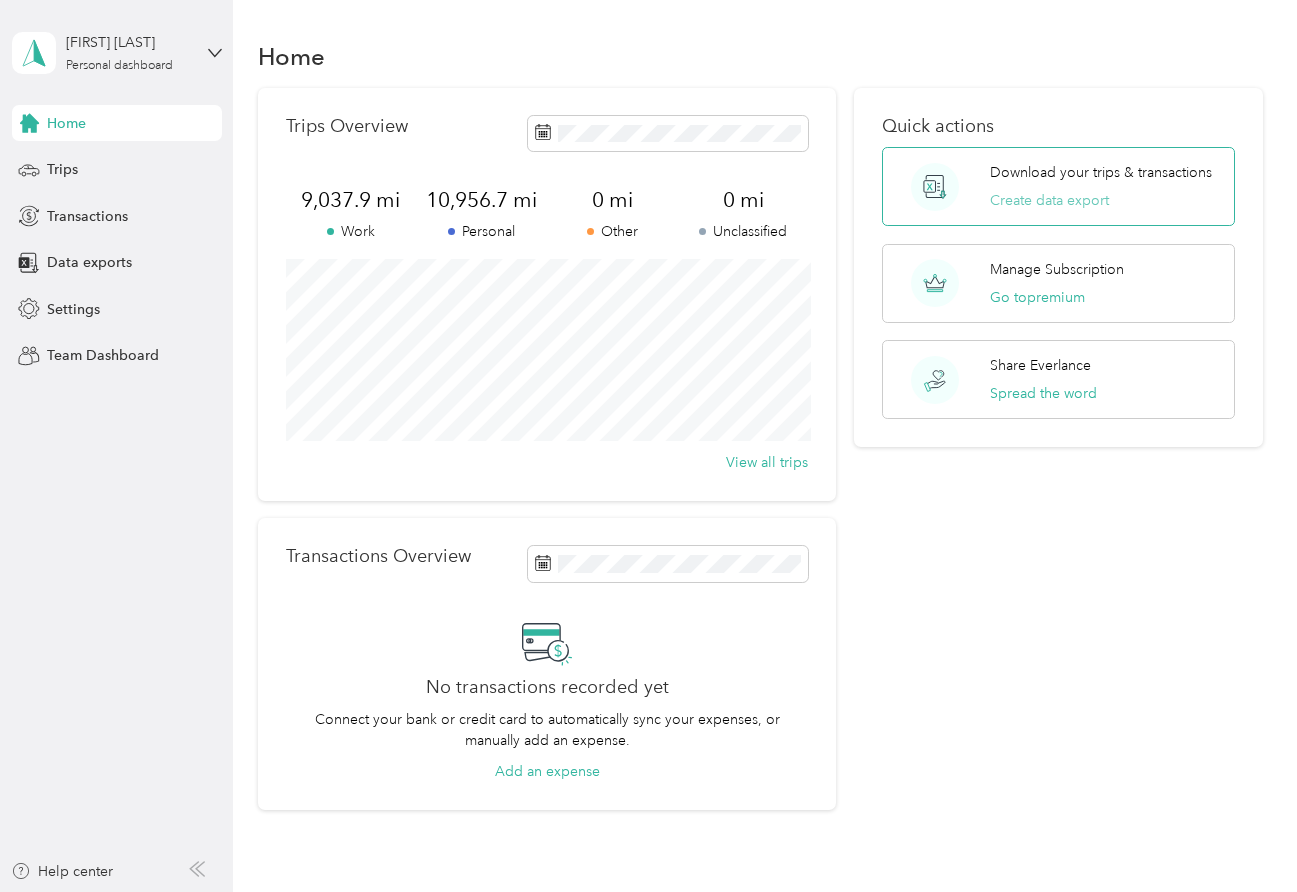 click on "Create data export" at bounding box center [1049, 200] 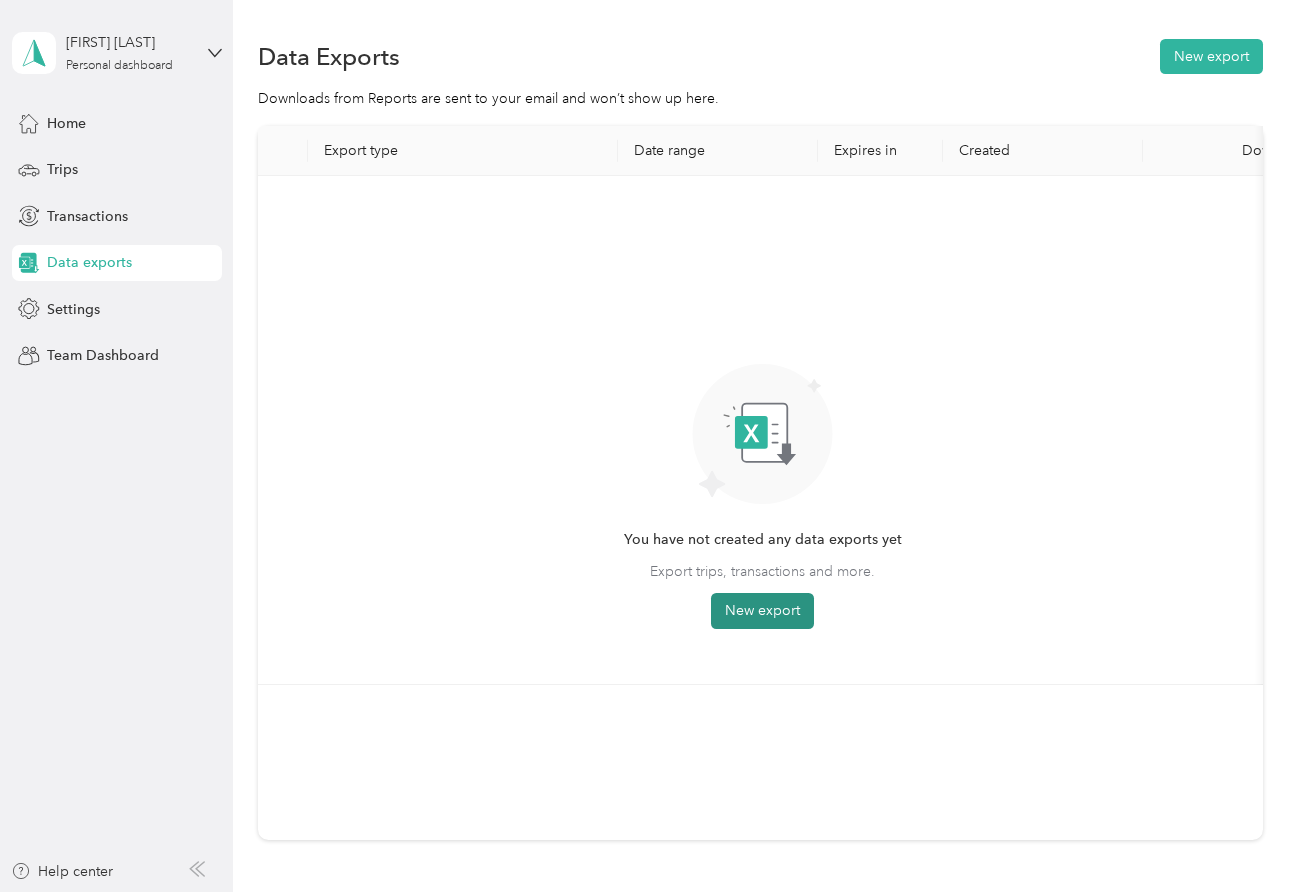 click on "New export" at bounding box center [762, 611] 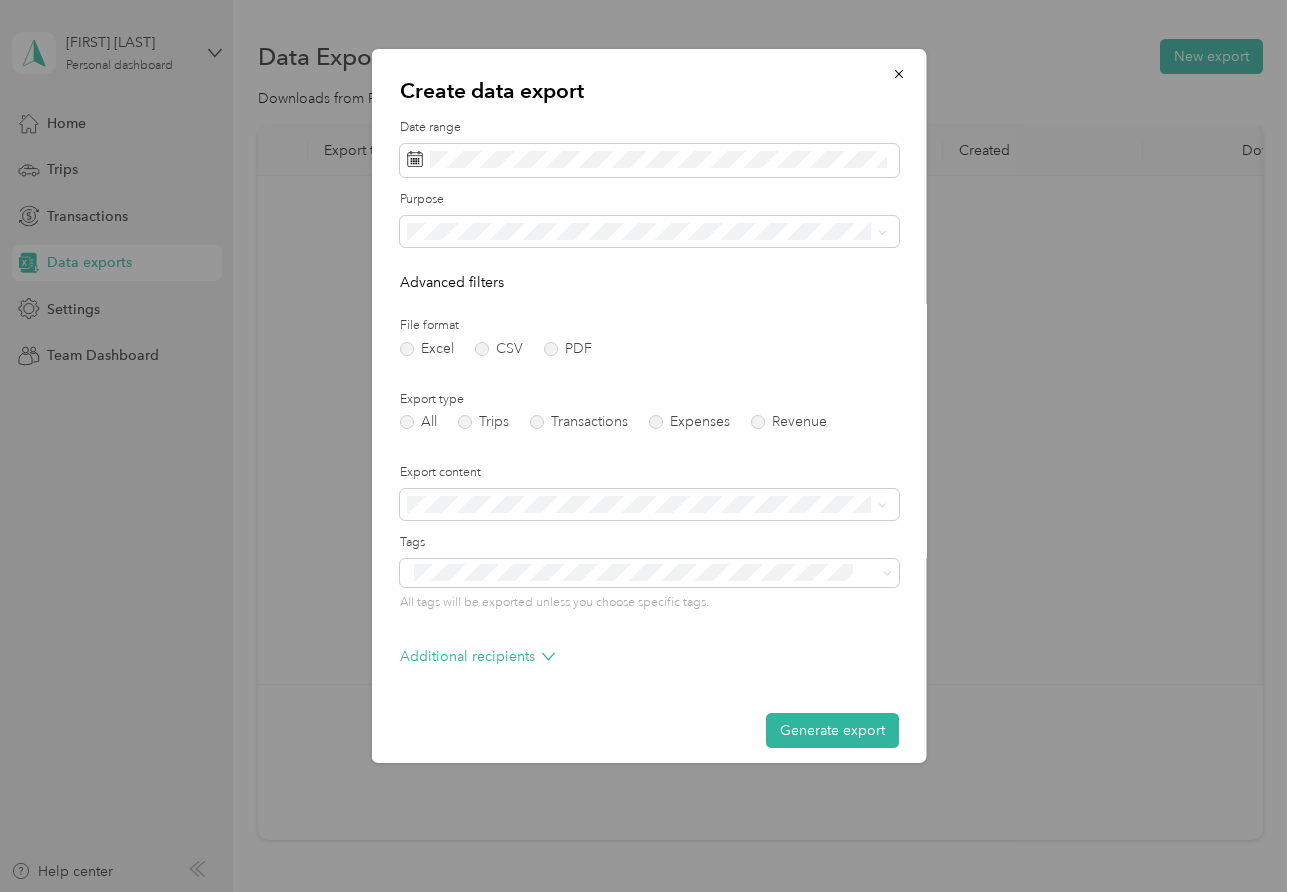 click on "Advanced filters" at bounding box center [648, 282] 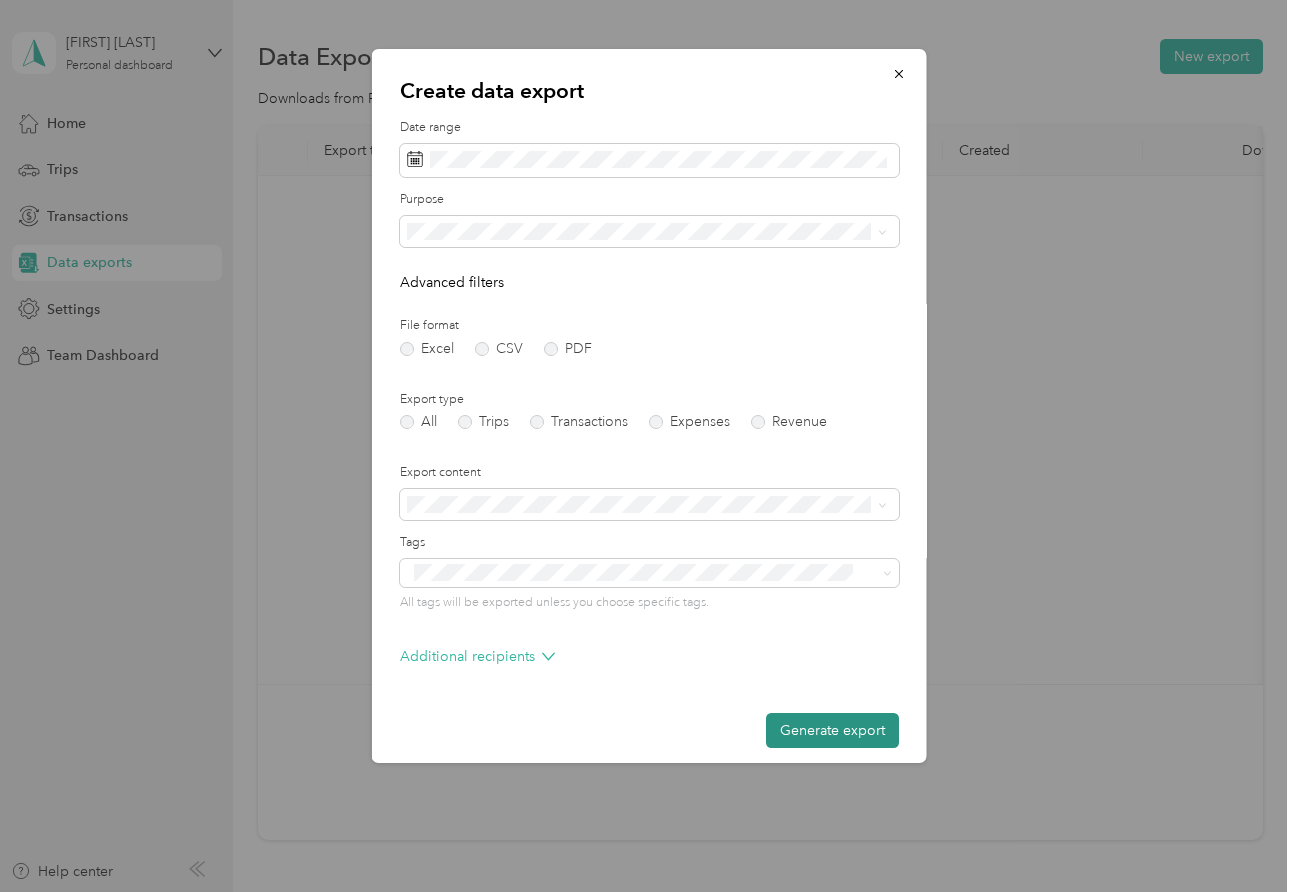 click on "Generate export" at bounding box center [831, 730] 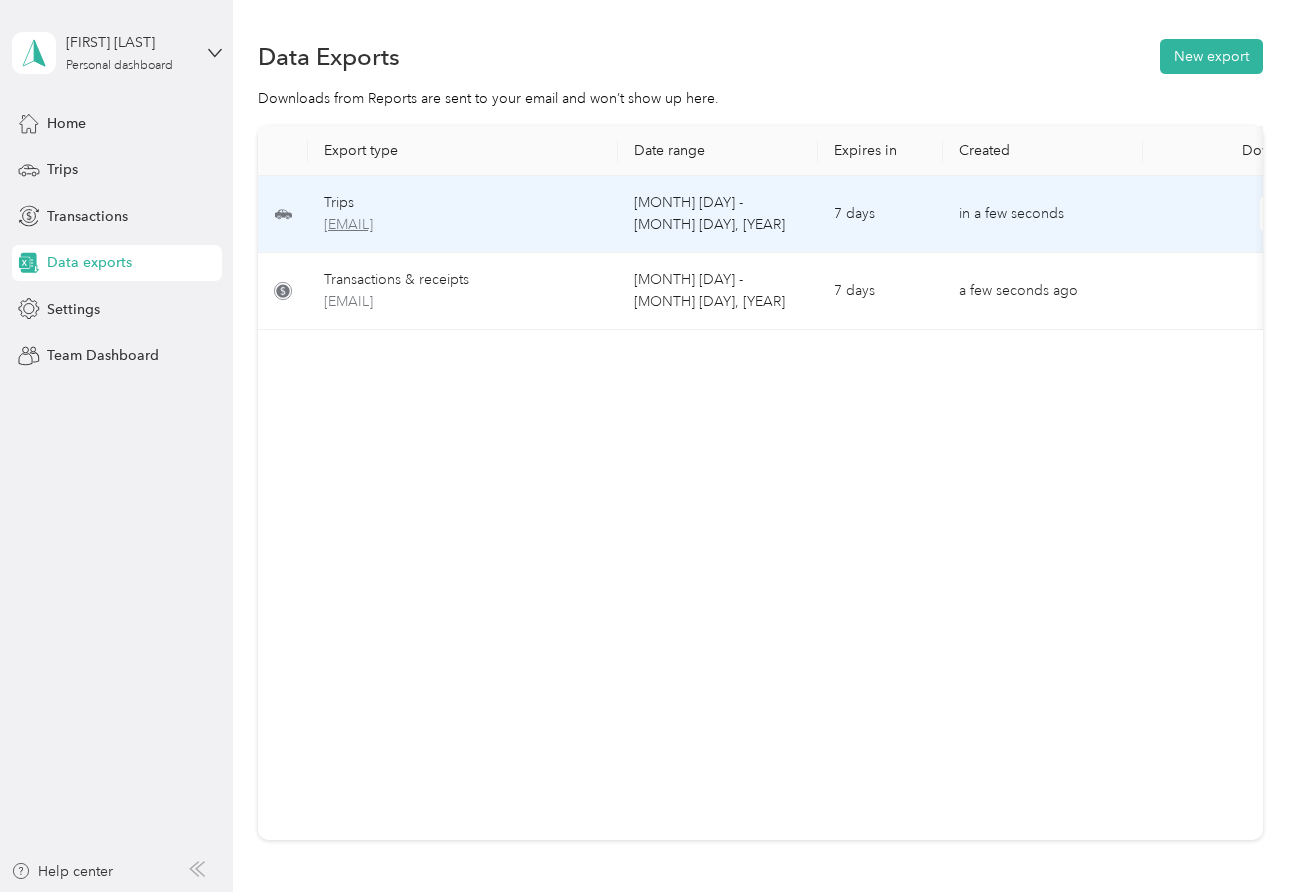 click on "daniel-redheronllc.com-trips-2025-01-01-2025-03-31.xlsx" at bounding box center (463, 225) 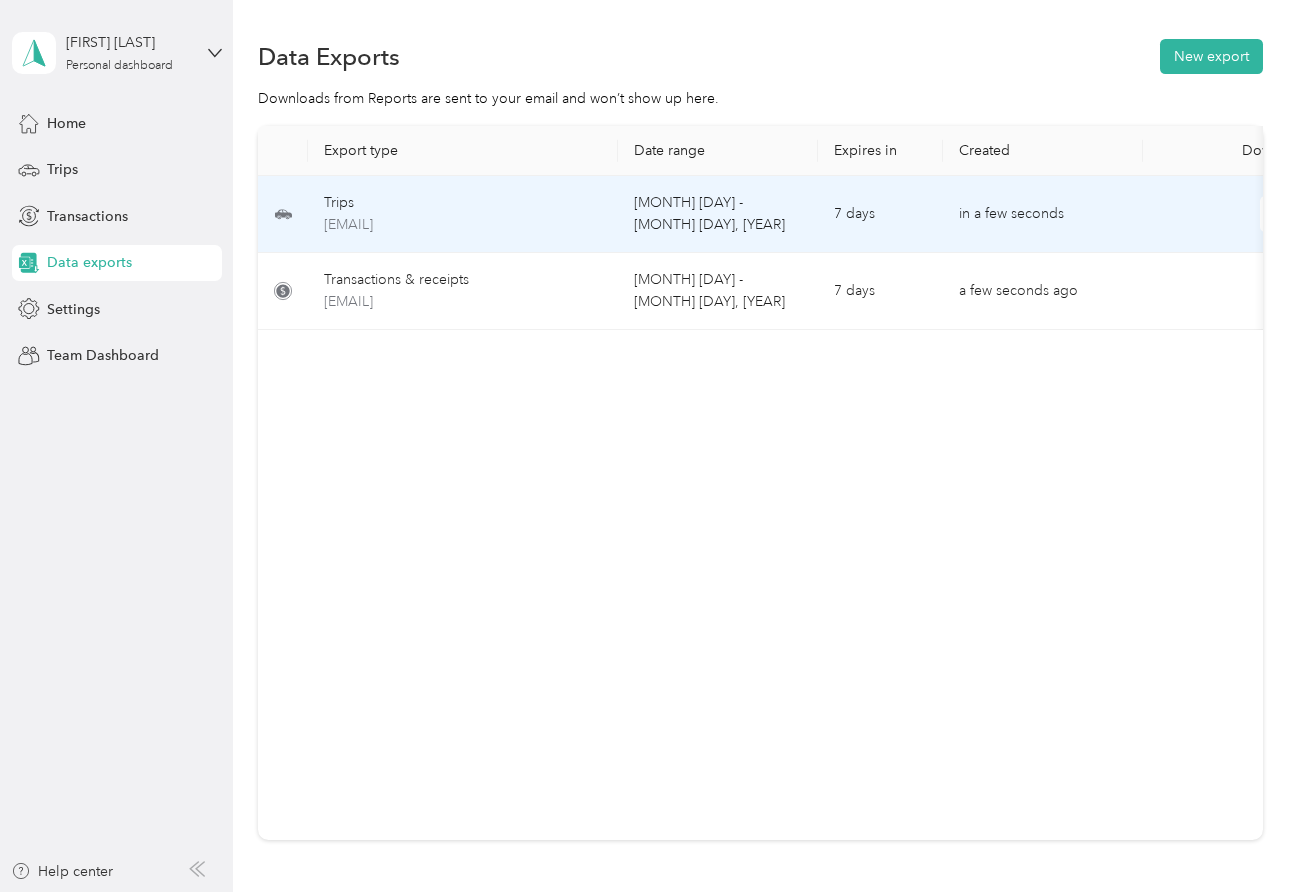 click on "Trips" at bounding box center (463, 203) 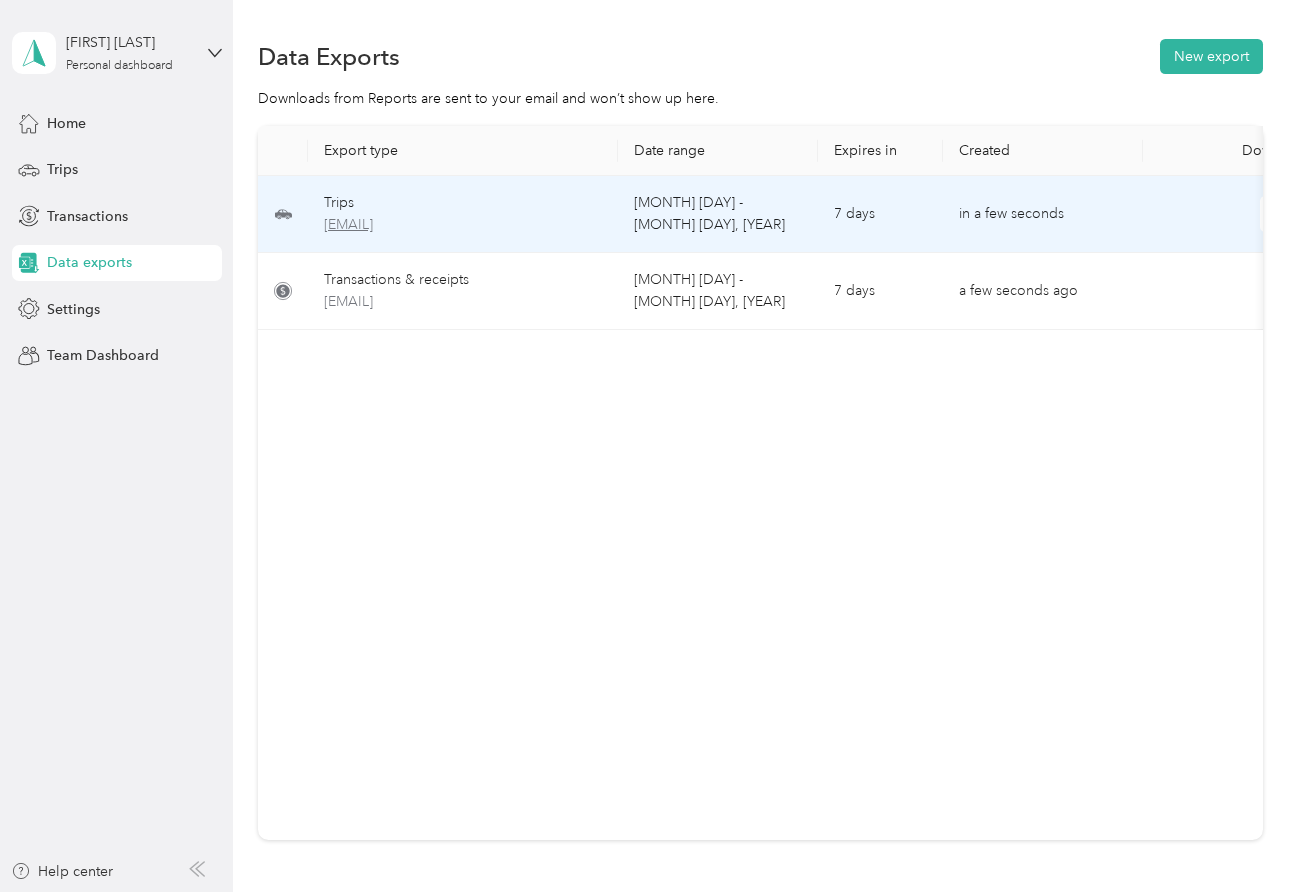 click on "daniel-redheronllc.com-trips-2025-01-01-2025-03-31.xlsx" at bounding box center (463, 225) 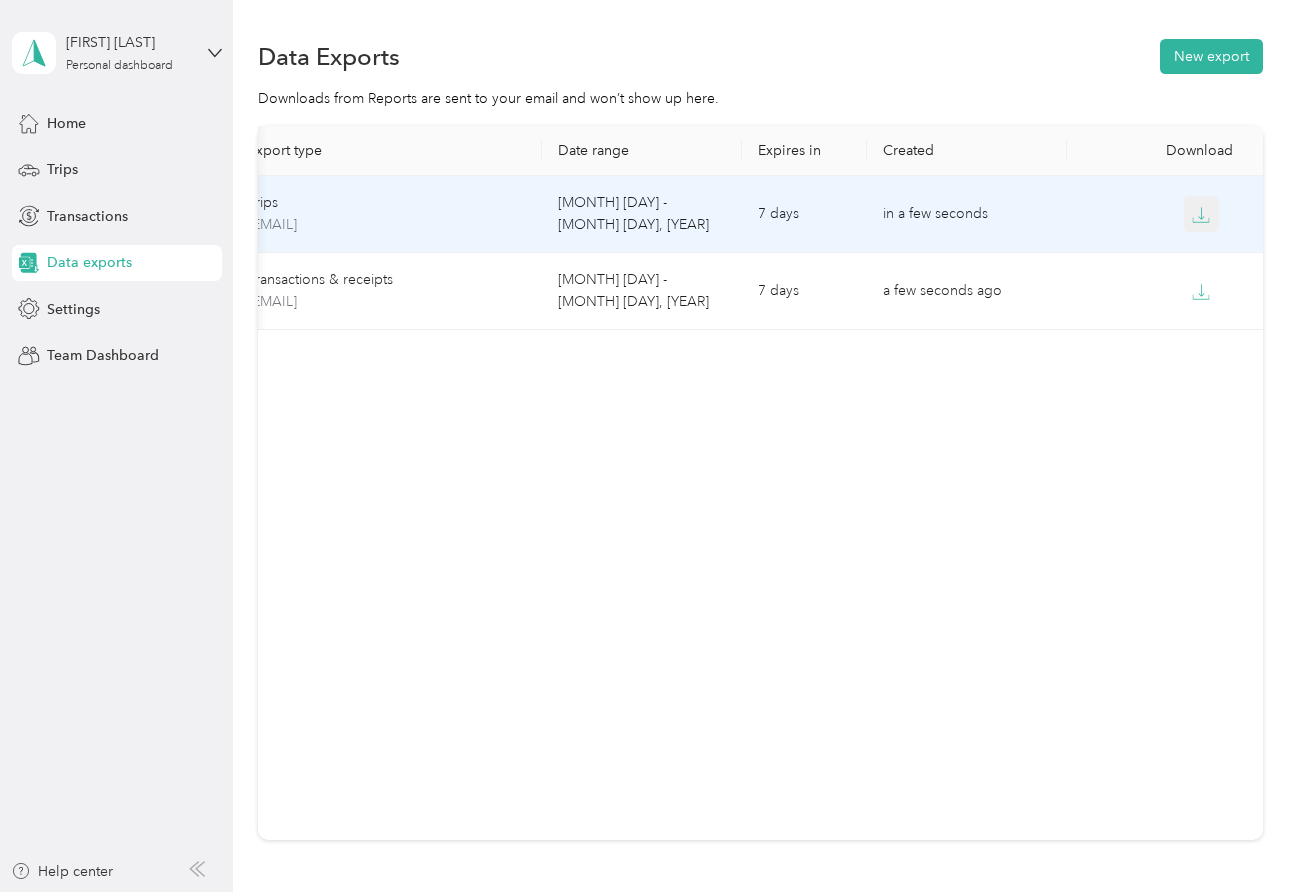 scroll, scrollTop: 0, scrollLeft: 75, axis: horizontal 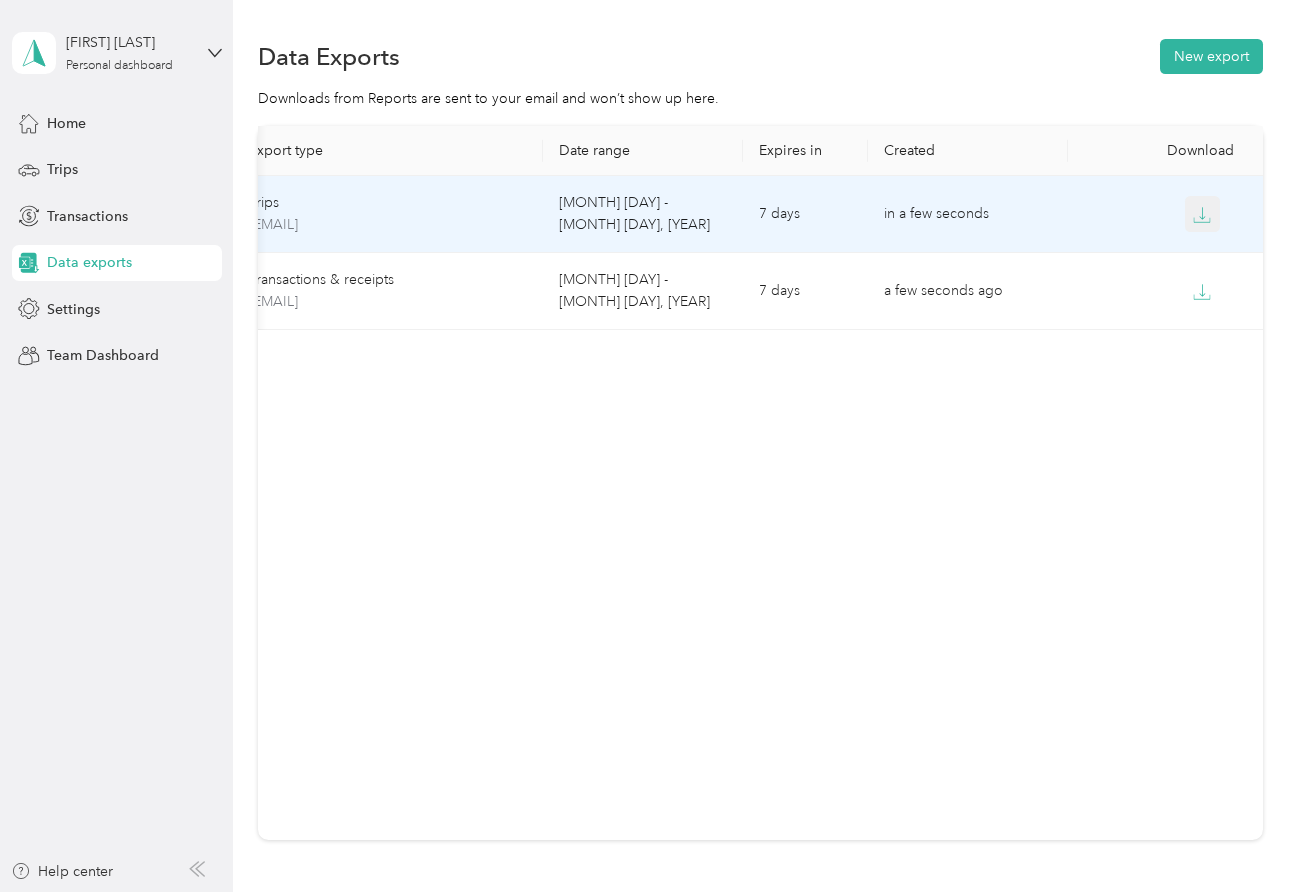 click 